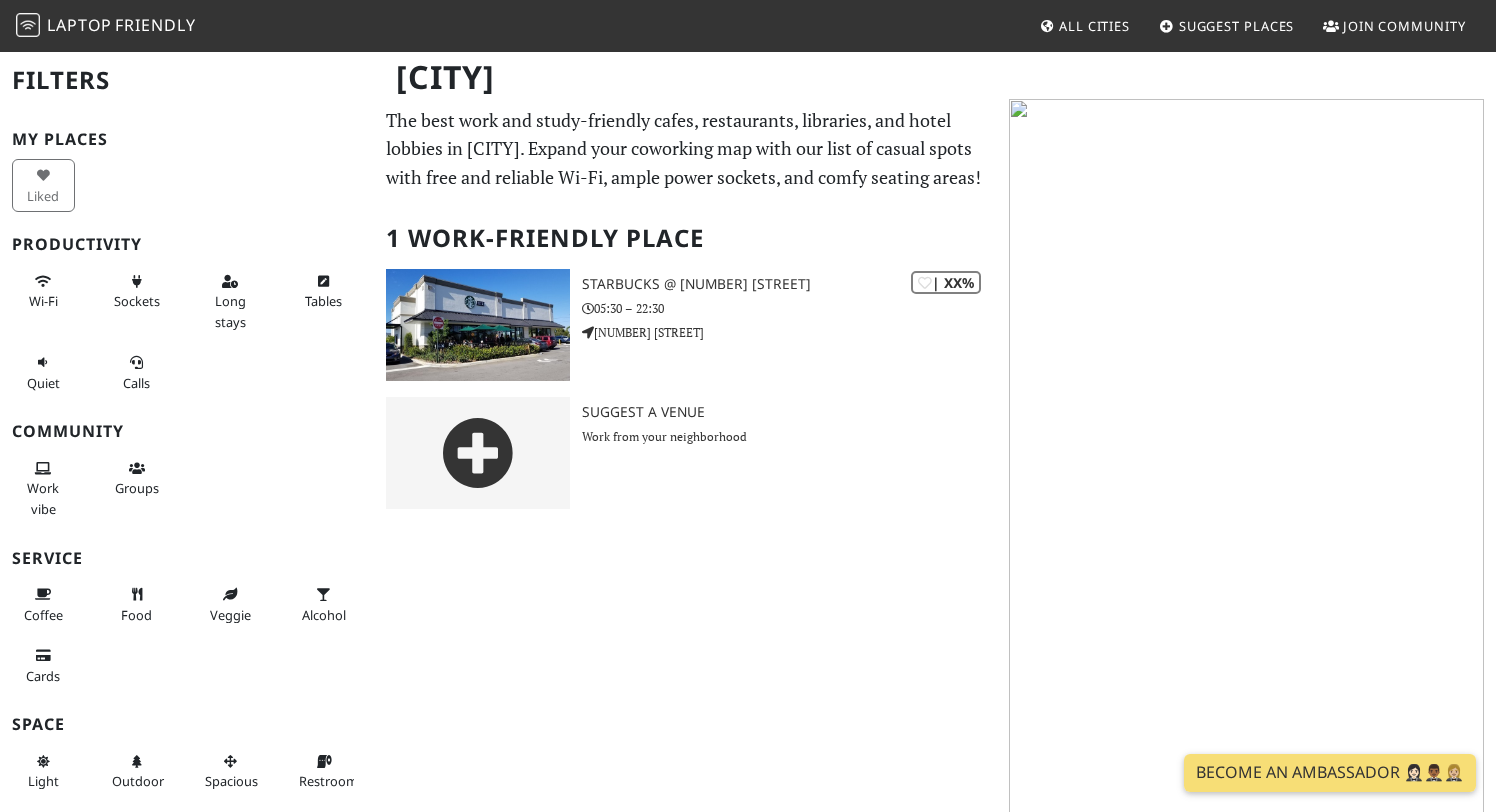 scroll, scrollTop: 0, scrollLeft: 0, axis: both 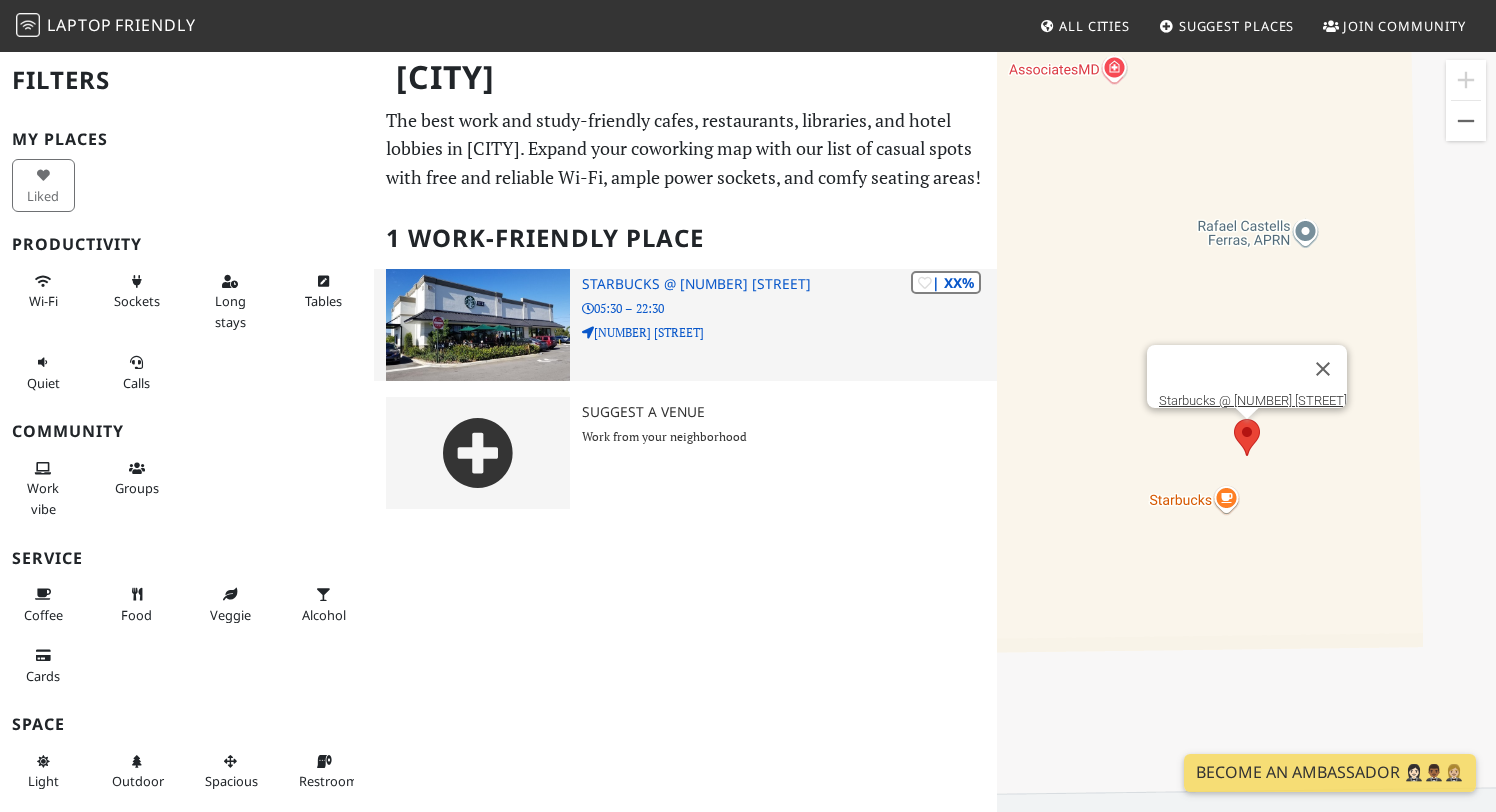 click at bounding box center [478, 325] 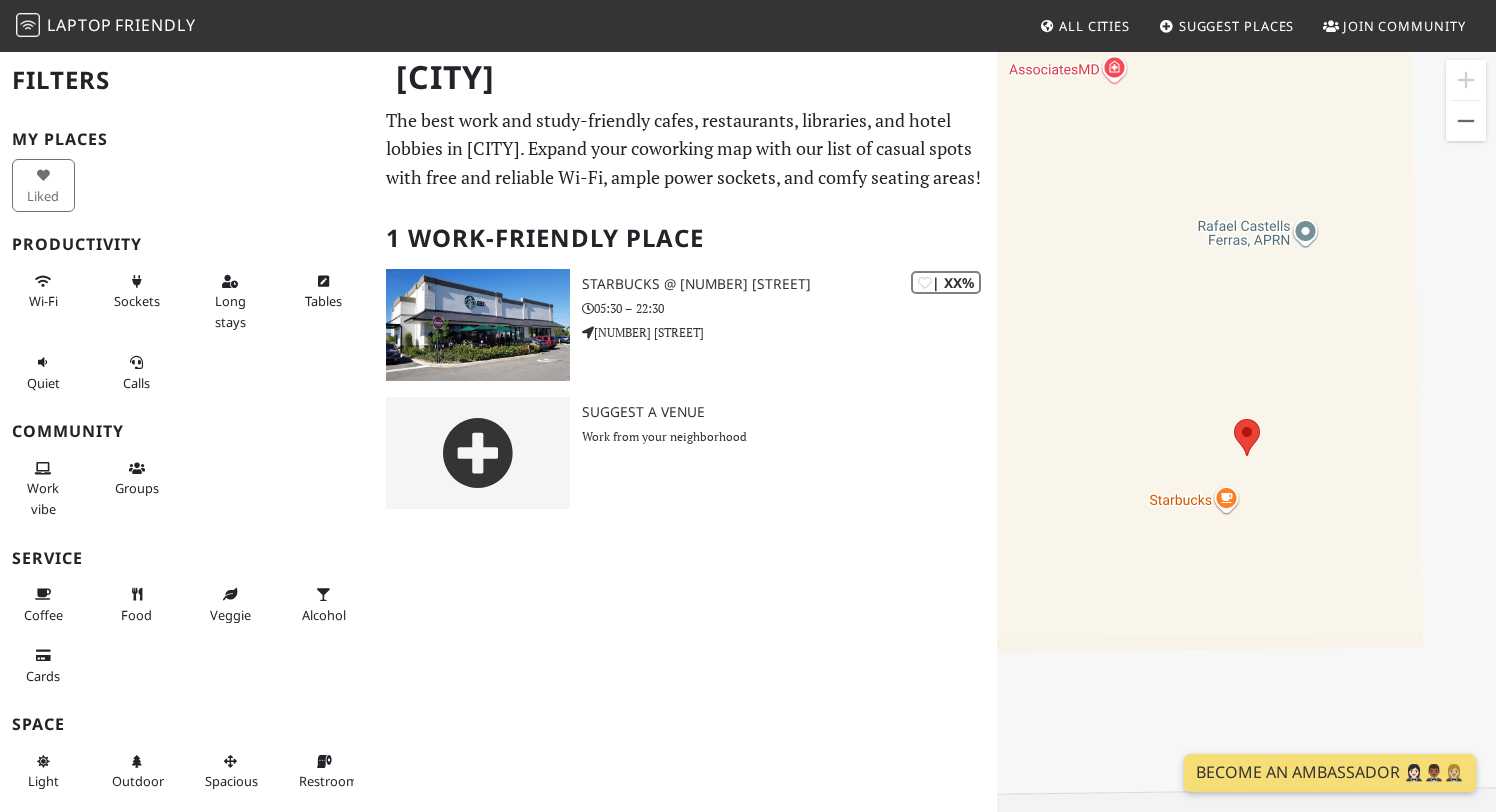click on "Laptop" at bounding box center [79, 25] 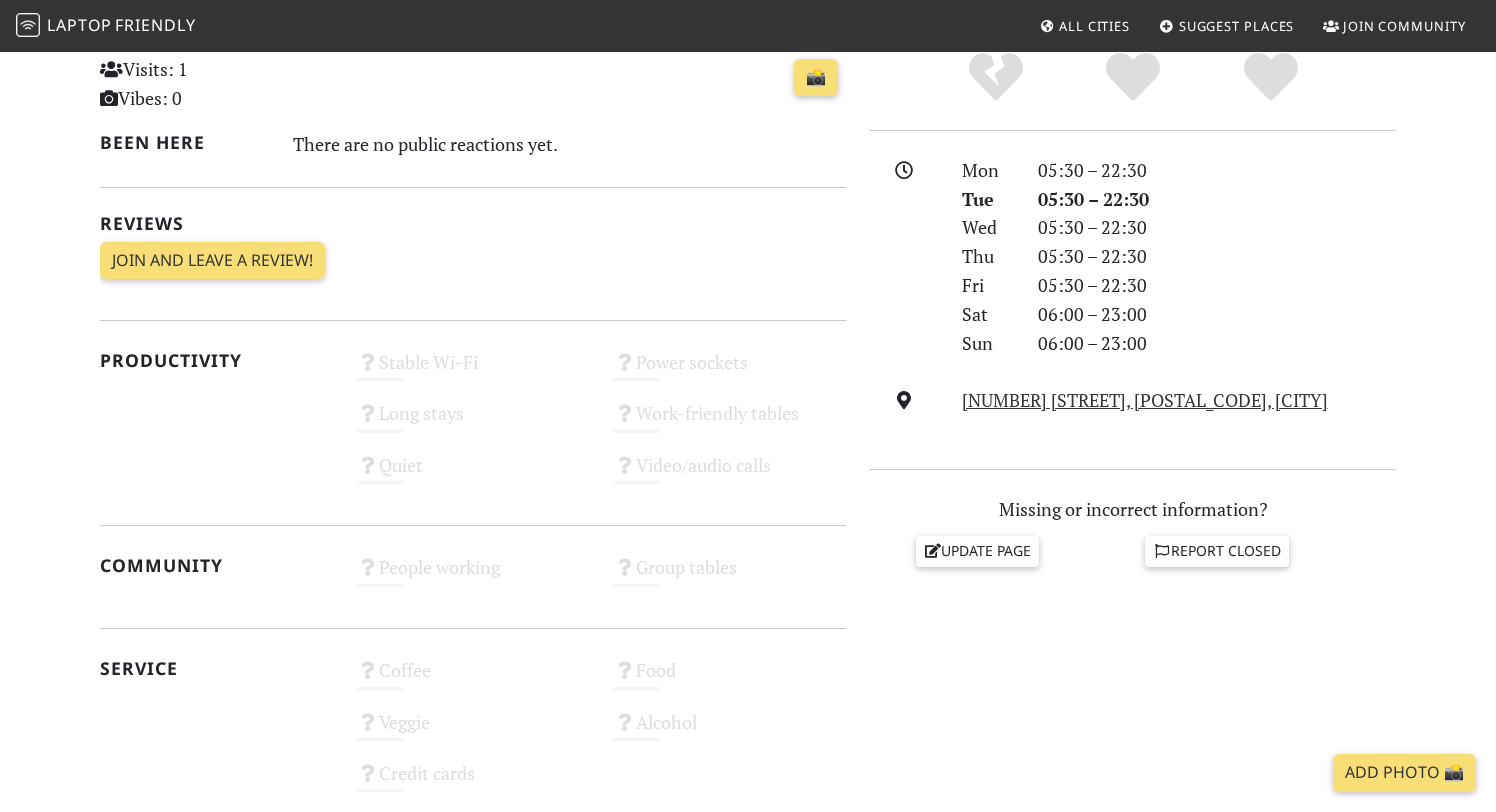 scroll, scrollTop: 0, scrollLeft: 0, axis: both 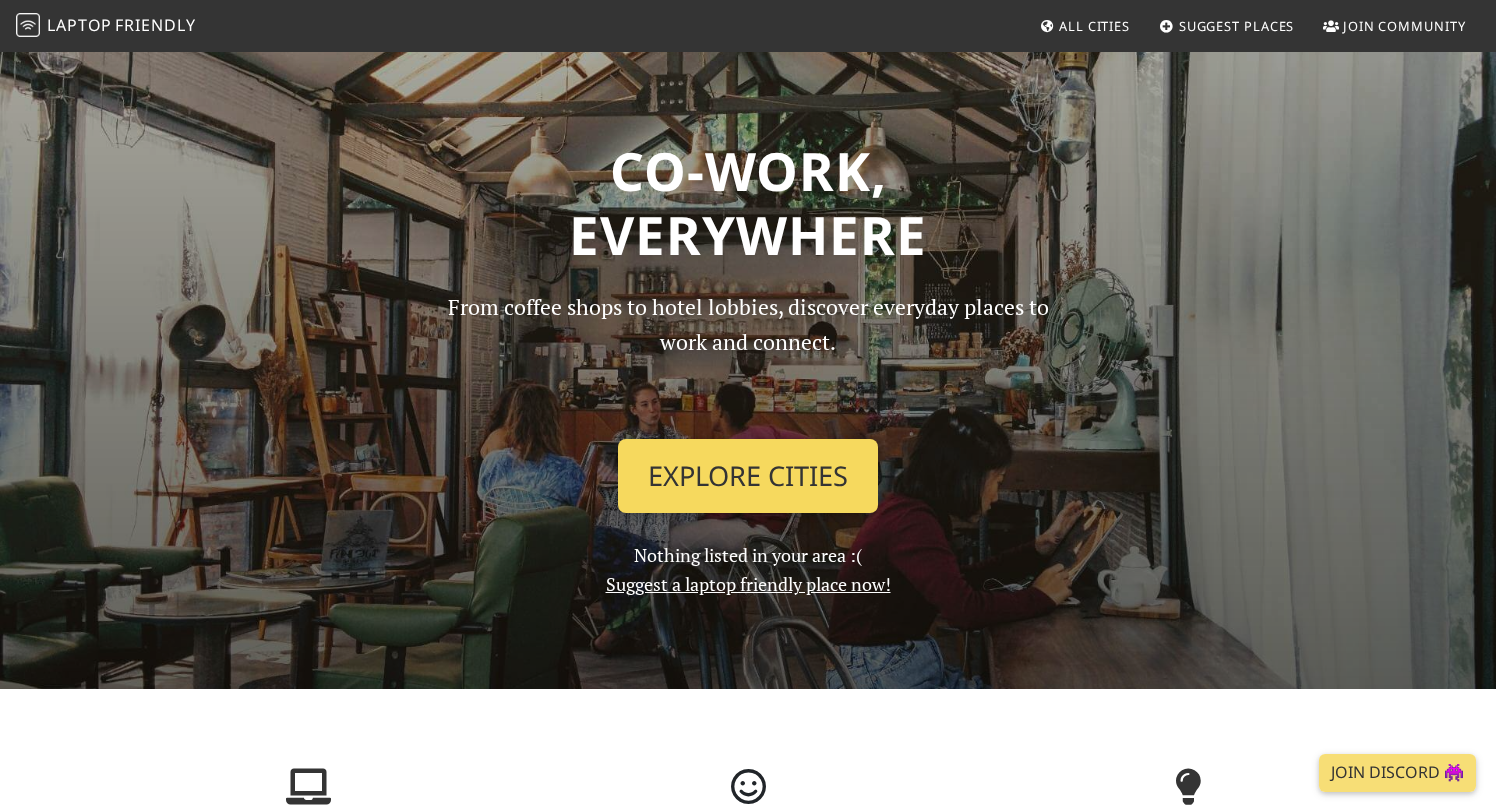 click on "Explore Cities" at bounding box center [748, 476] 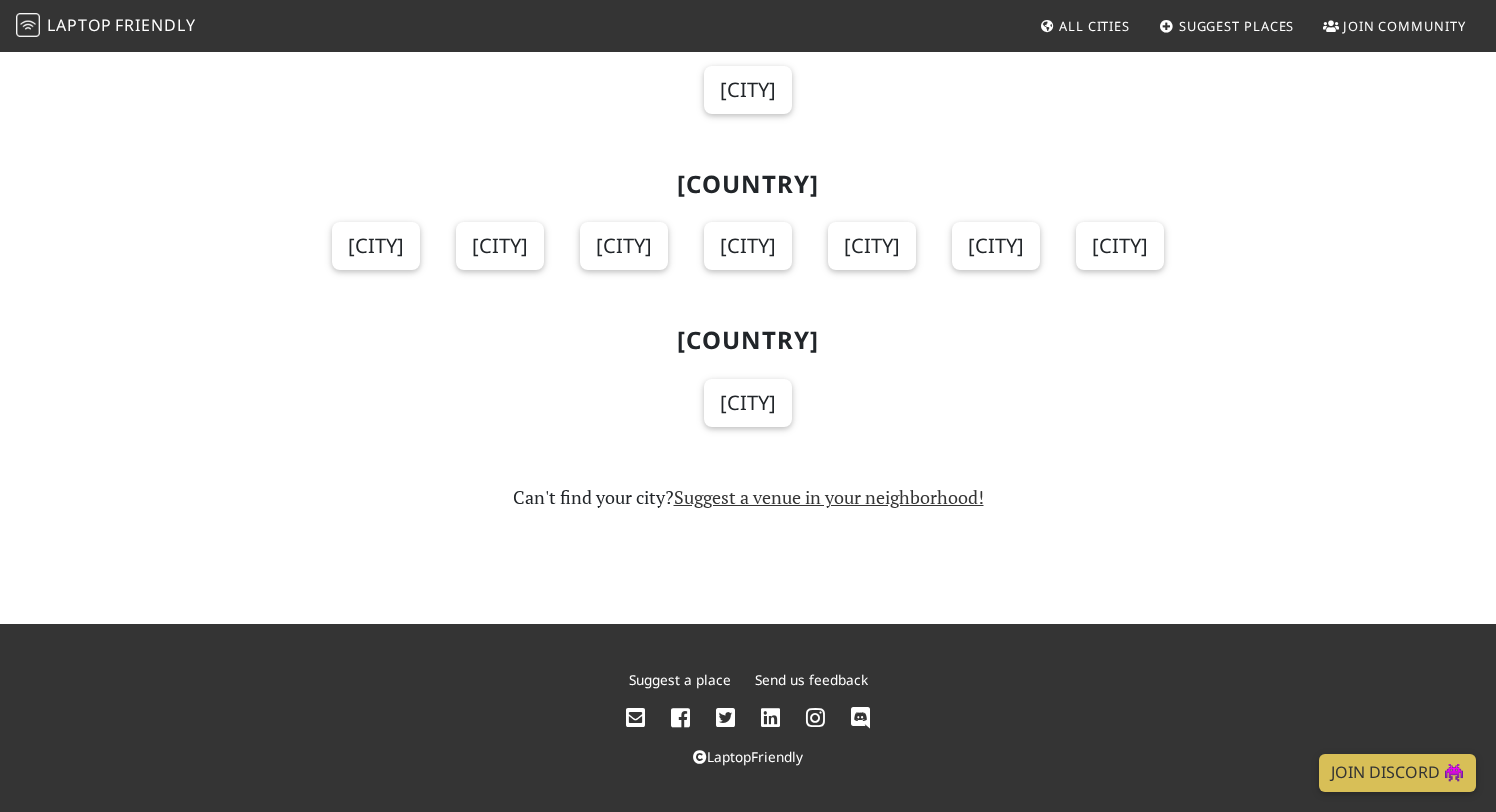scroll, scrollTop: 23185, scrollLeft: 0, axis: vertical 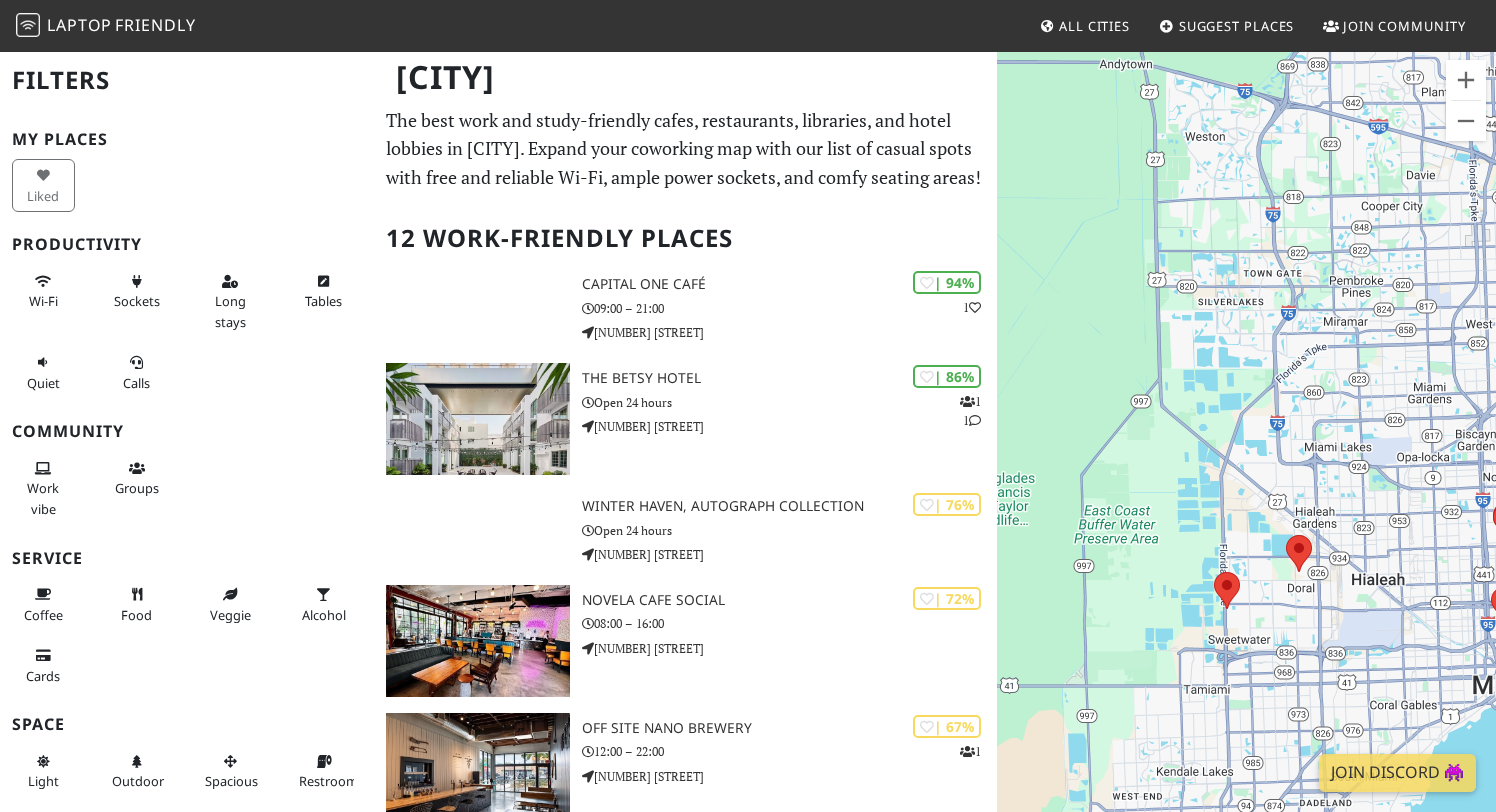 drag, startPoint x: 1060, startPoint y: 292, endPoint x: 1287, endPoint y: 346, distance: 233.33452 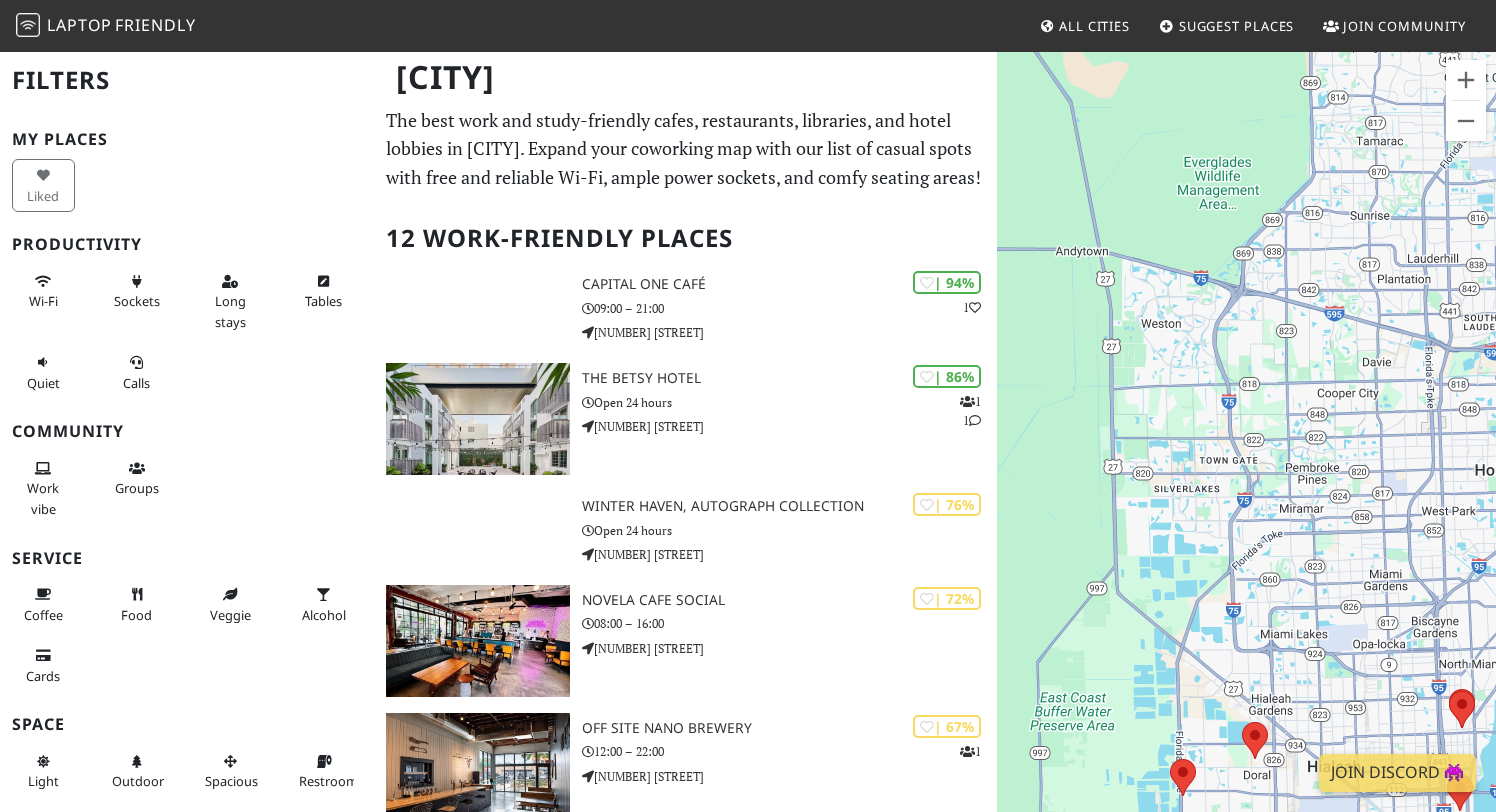 drag, startPoint x: 1245, startPoint y: 325, endPoint x: 1201, endPoint y: 526, distance: 205.75957 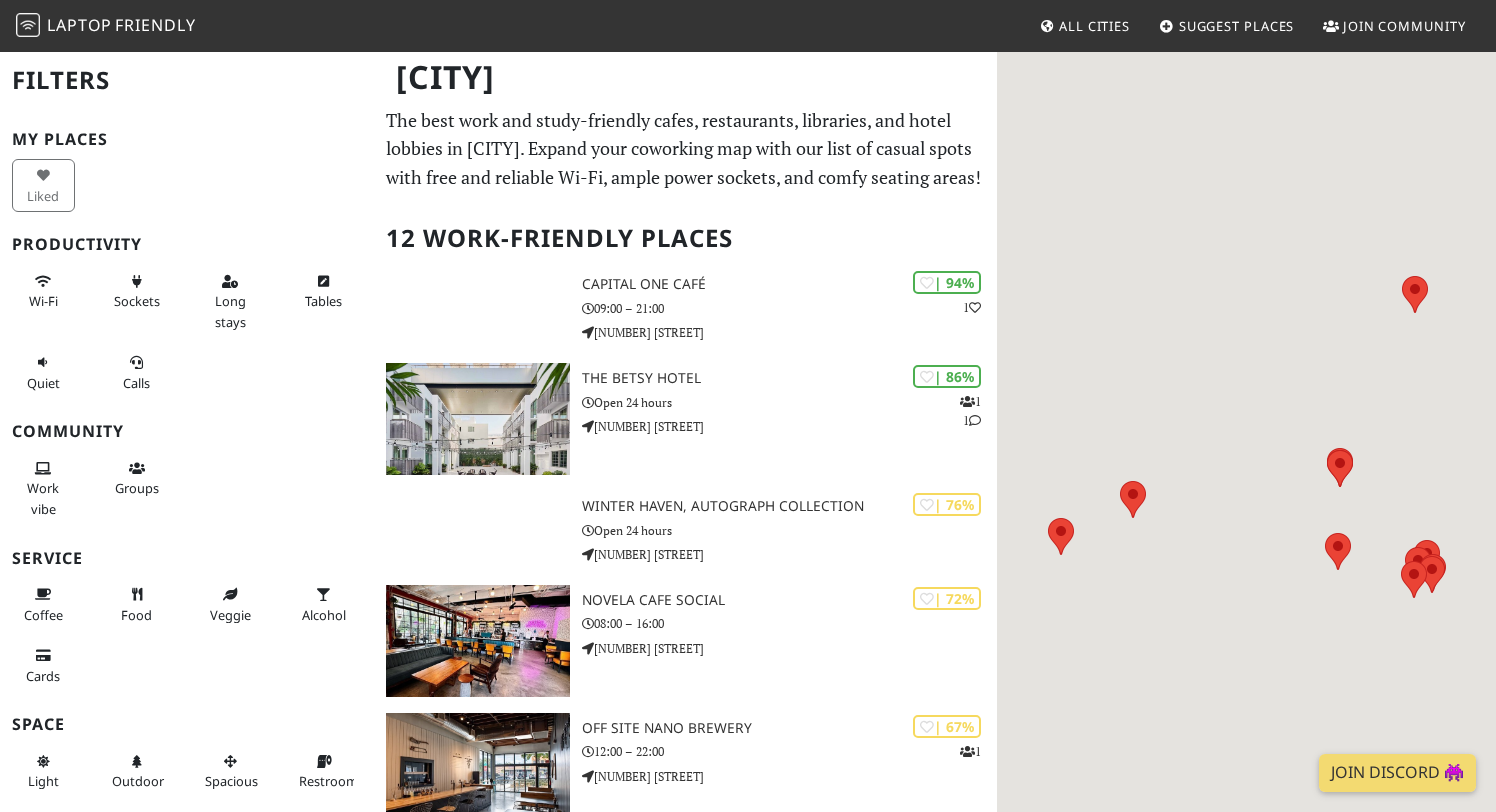 scroll, scrollTop: 0, scrollLeft: 0, axis: both 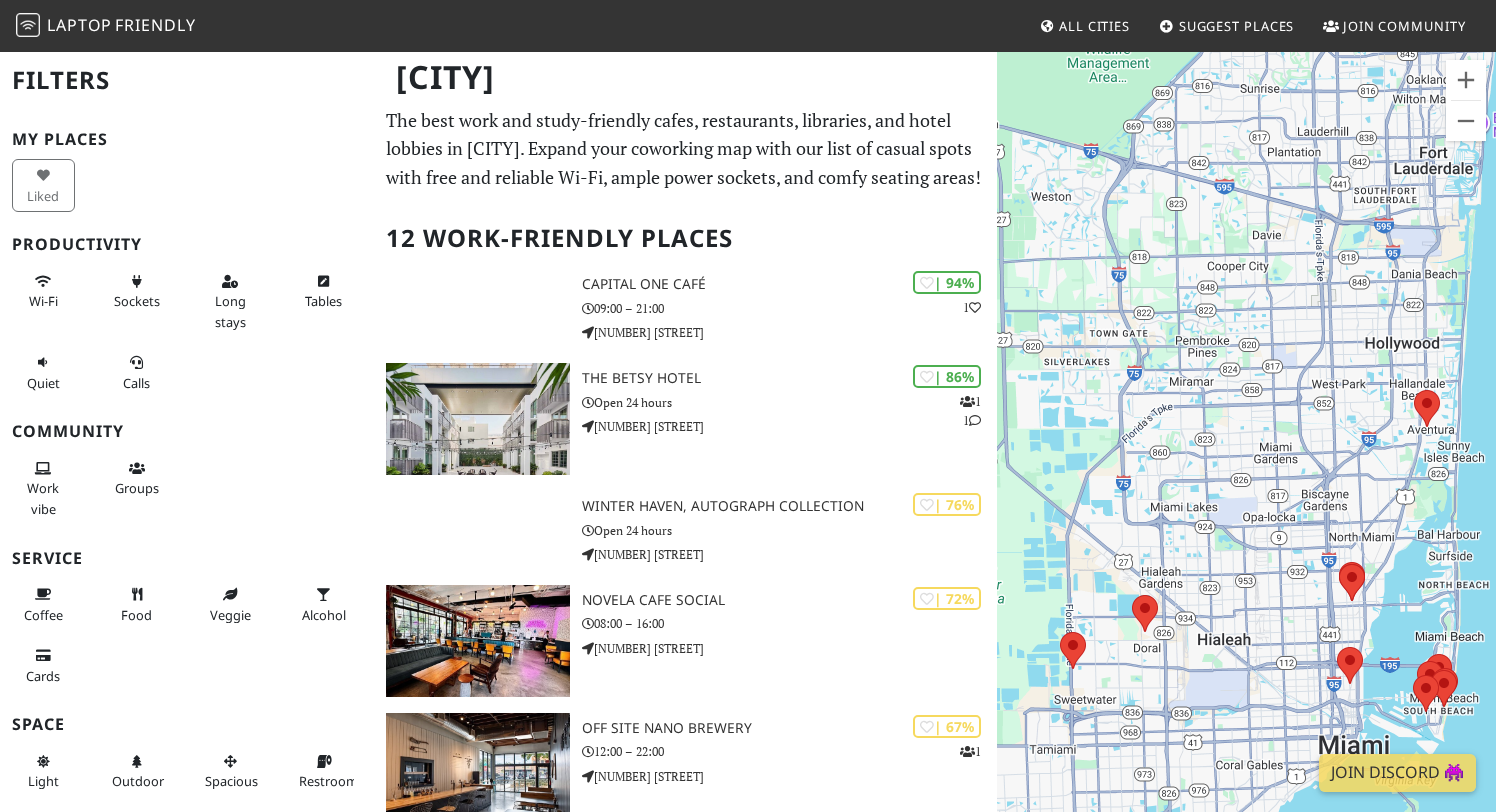 drag, startPoint x: 1180, startPoint y: 359, endPoint x: 1191, endPoint y: 476, distance: 117.51595 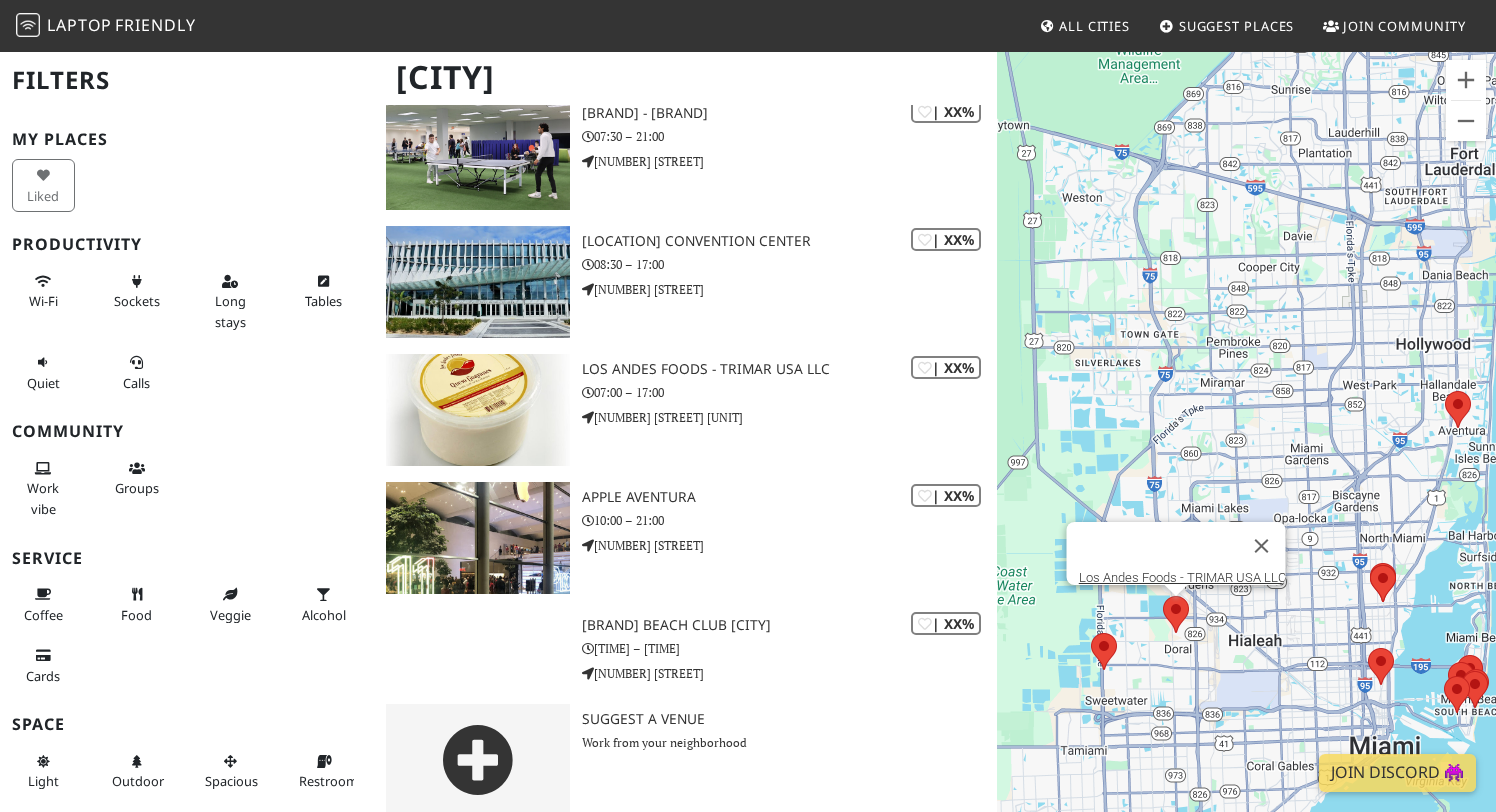 scroll, scrollTop: 1047, scrollLeft: 0, axis: vertical 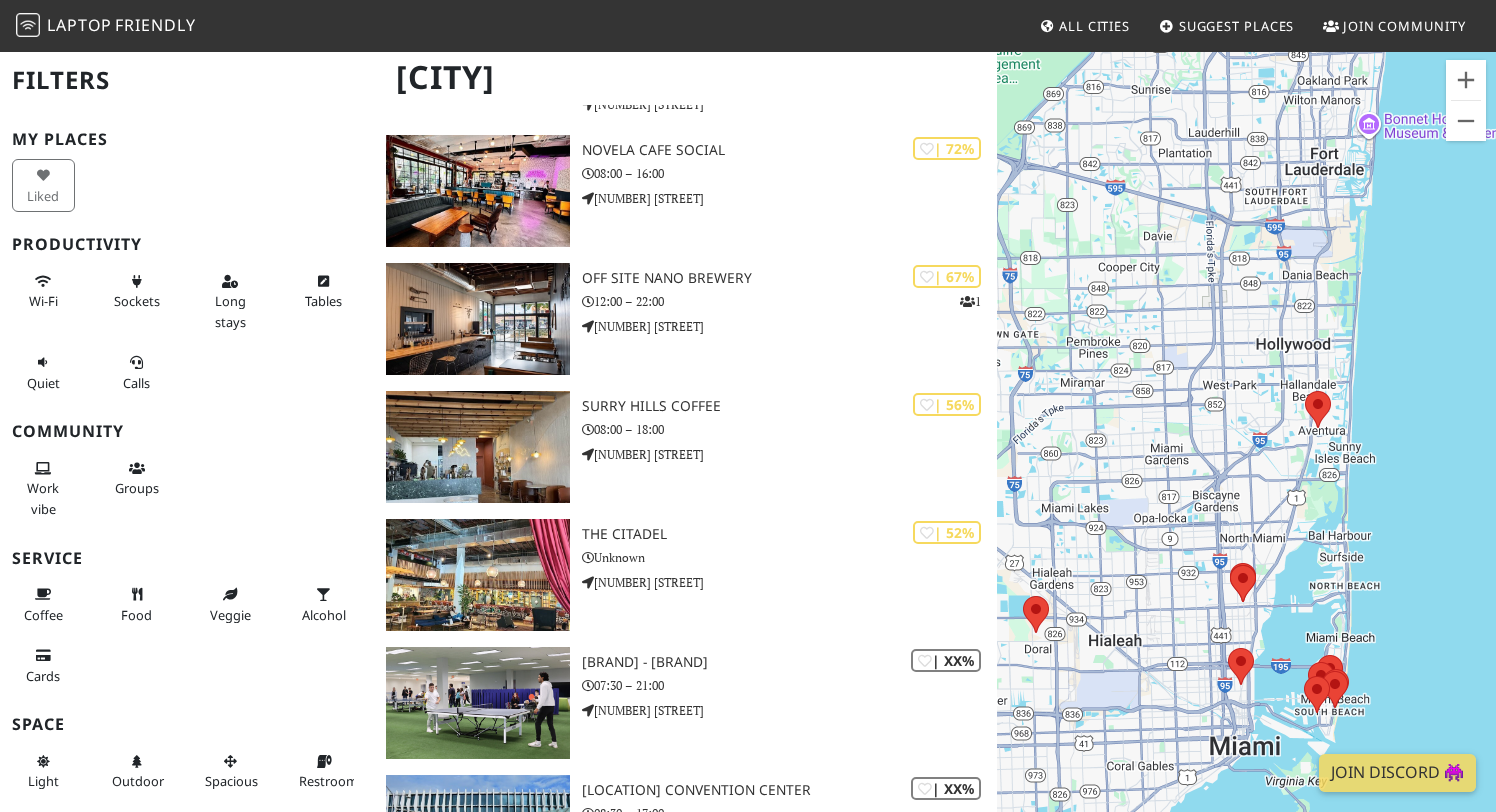click on "Laptop" at bounding box center [79, 25] 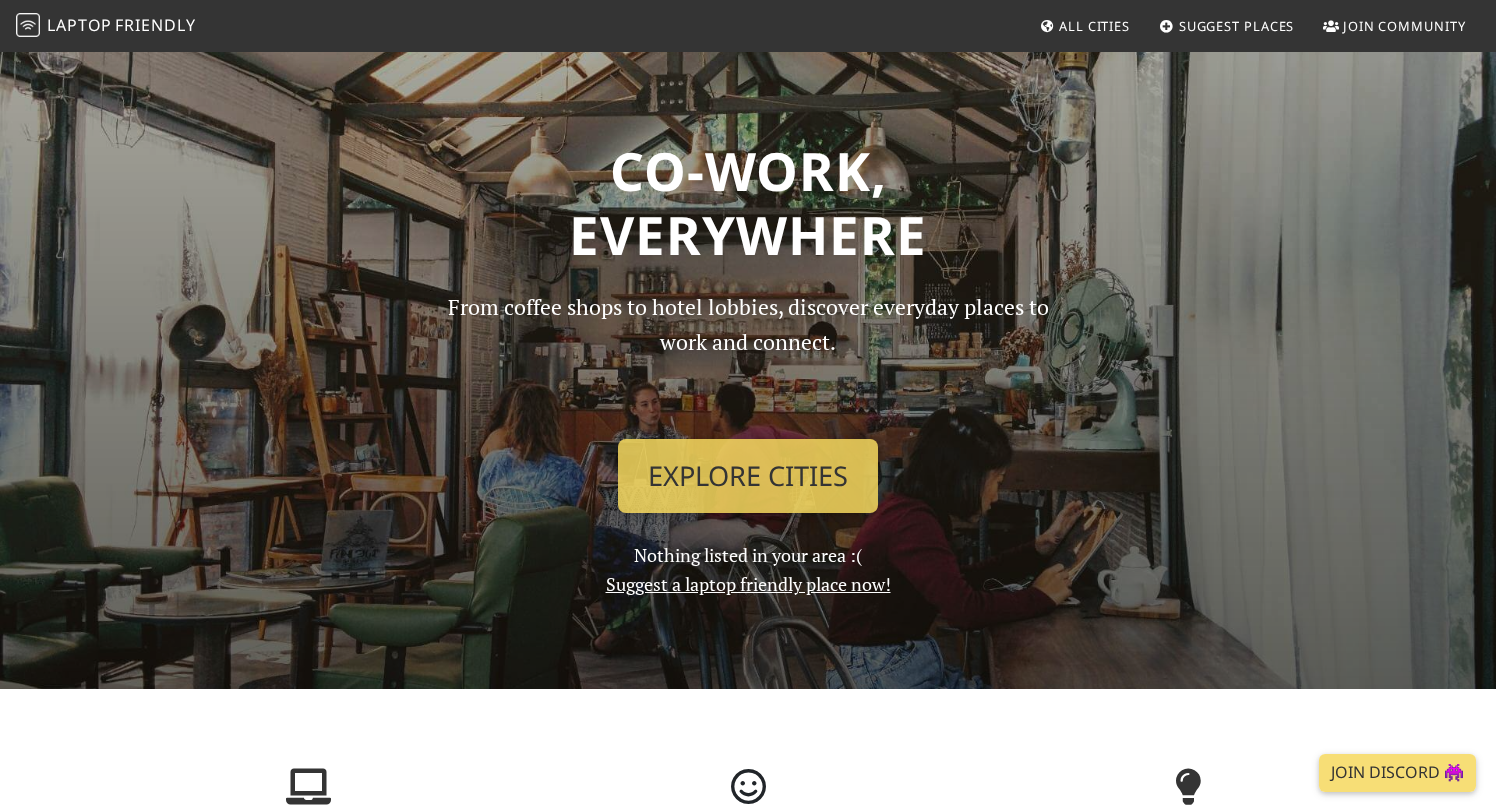 scroll, scrollTop: 0, scrollLeft: 0, axis: both 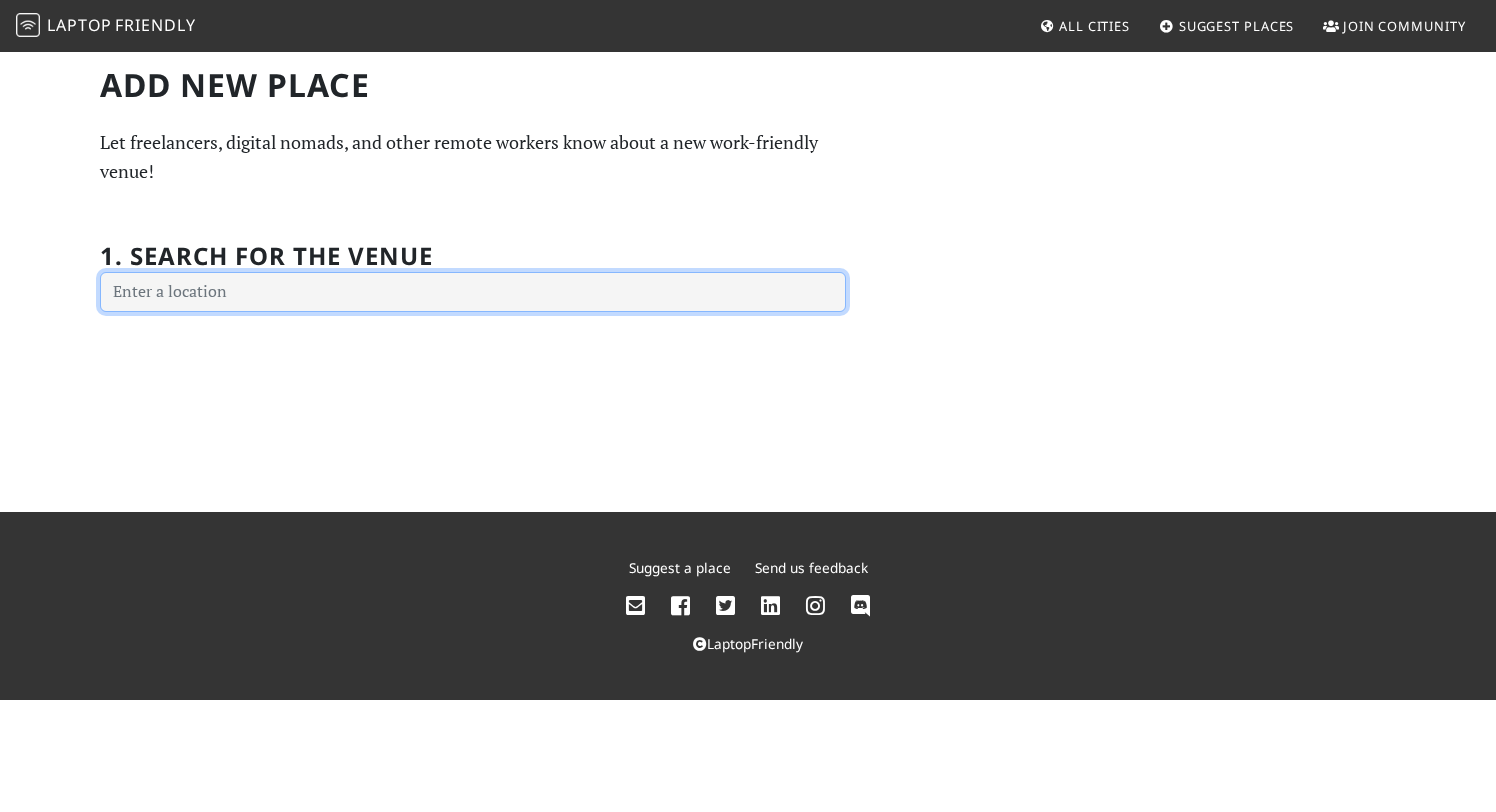 click at bounding box center [473, 292] 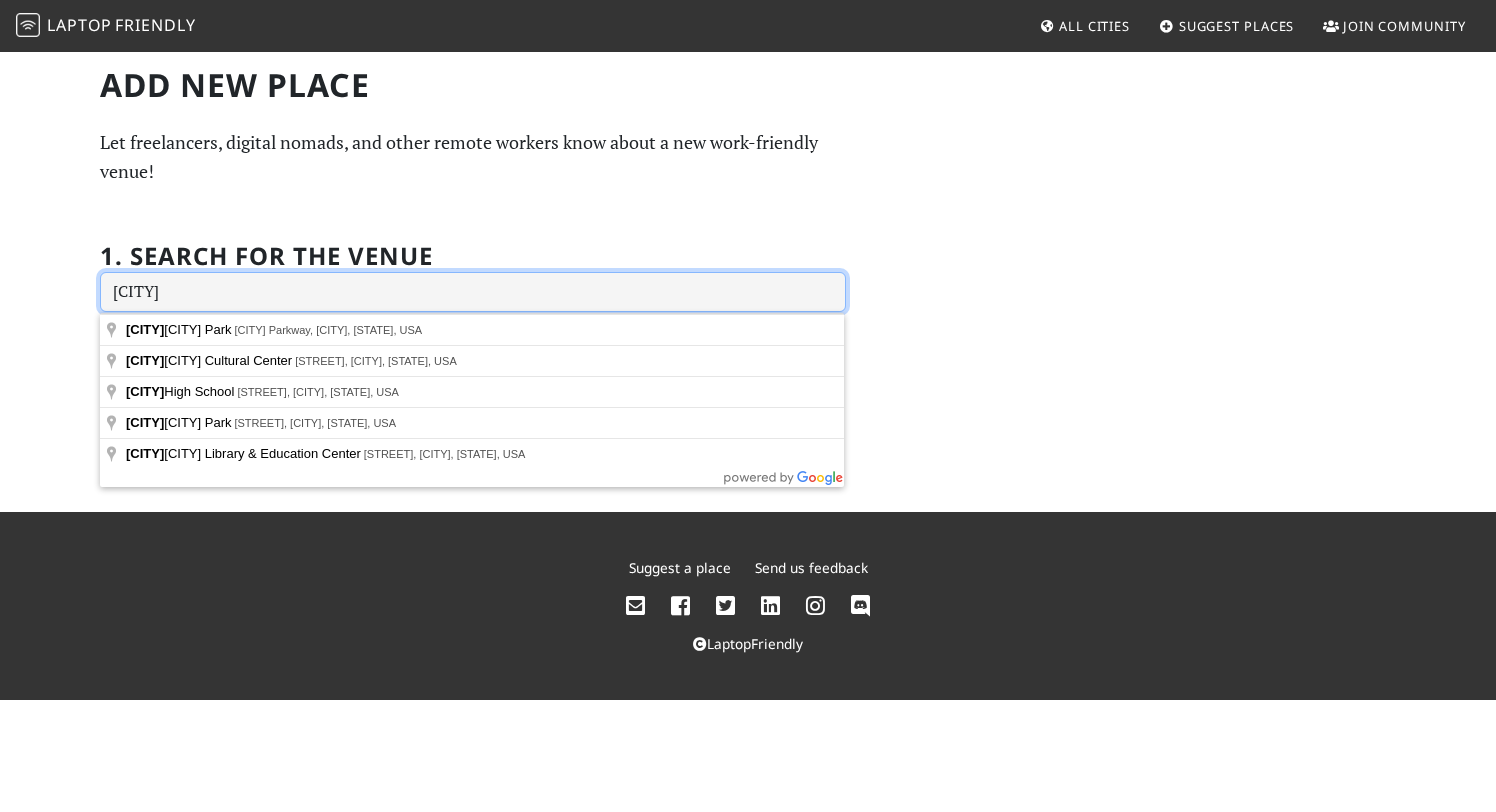 drag, startPoint x: 184, startPoint y: 293, endPoint x: 67, endPoint y: 293, distance: 117 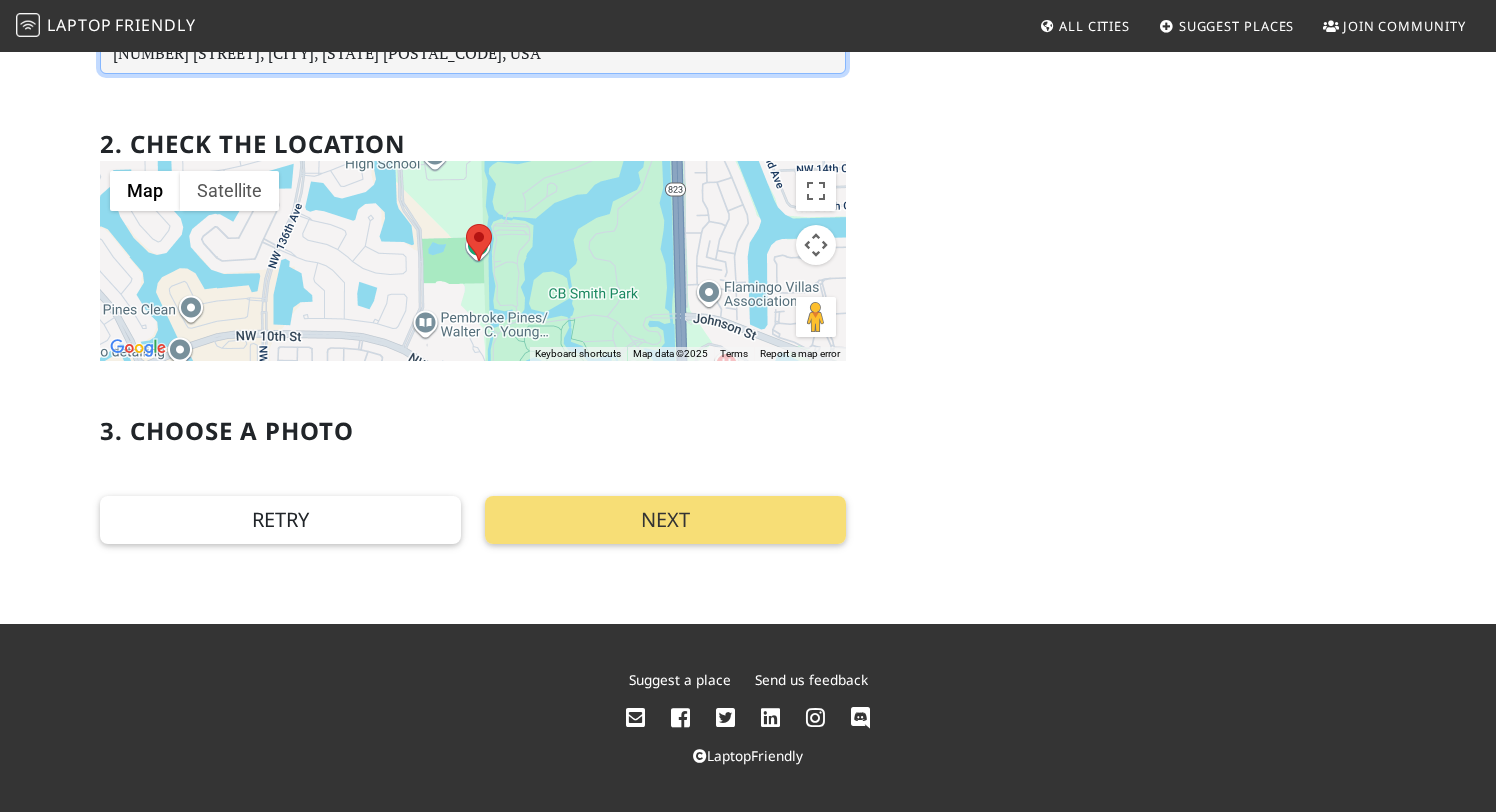 scroll, scrollTop: 0, scrollLeft: 0, axis: both 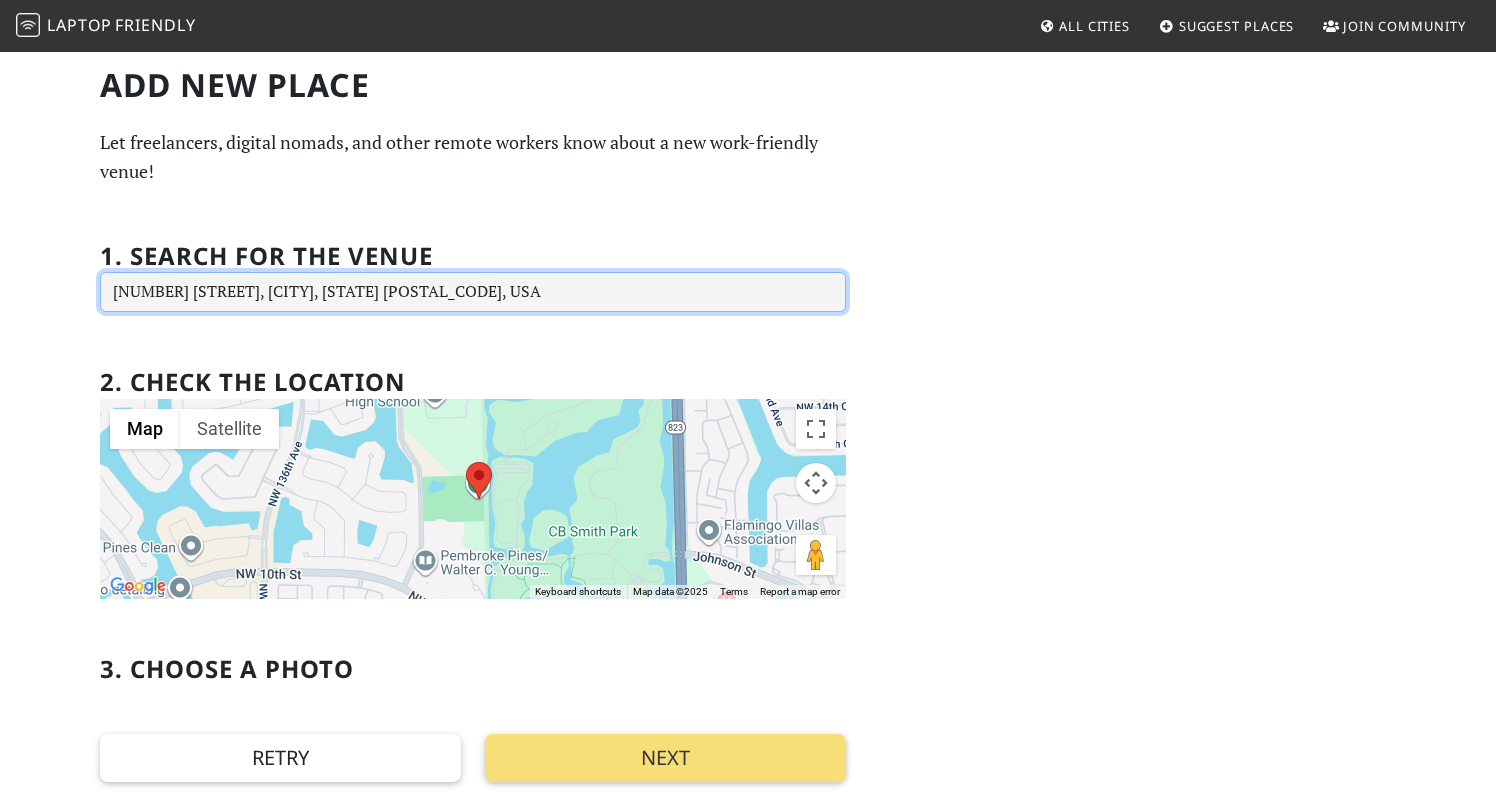 type on "[NUMBER] [STREET], [CITY], [STATE] [POSTAL_CODE], USA" 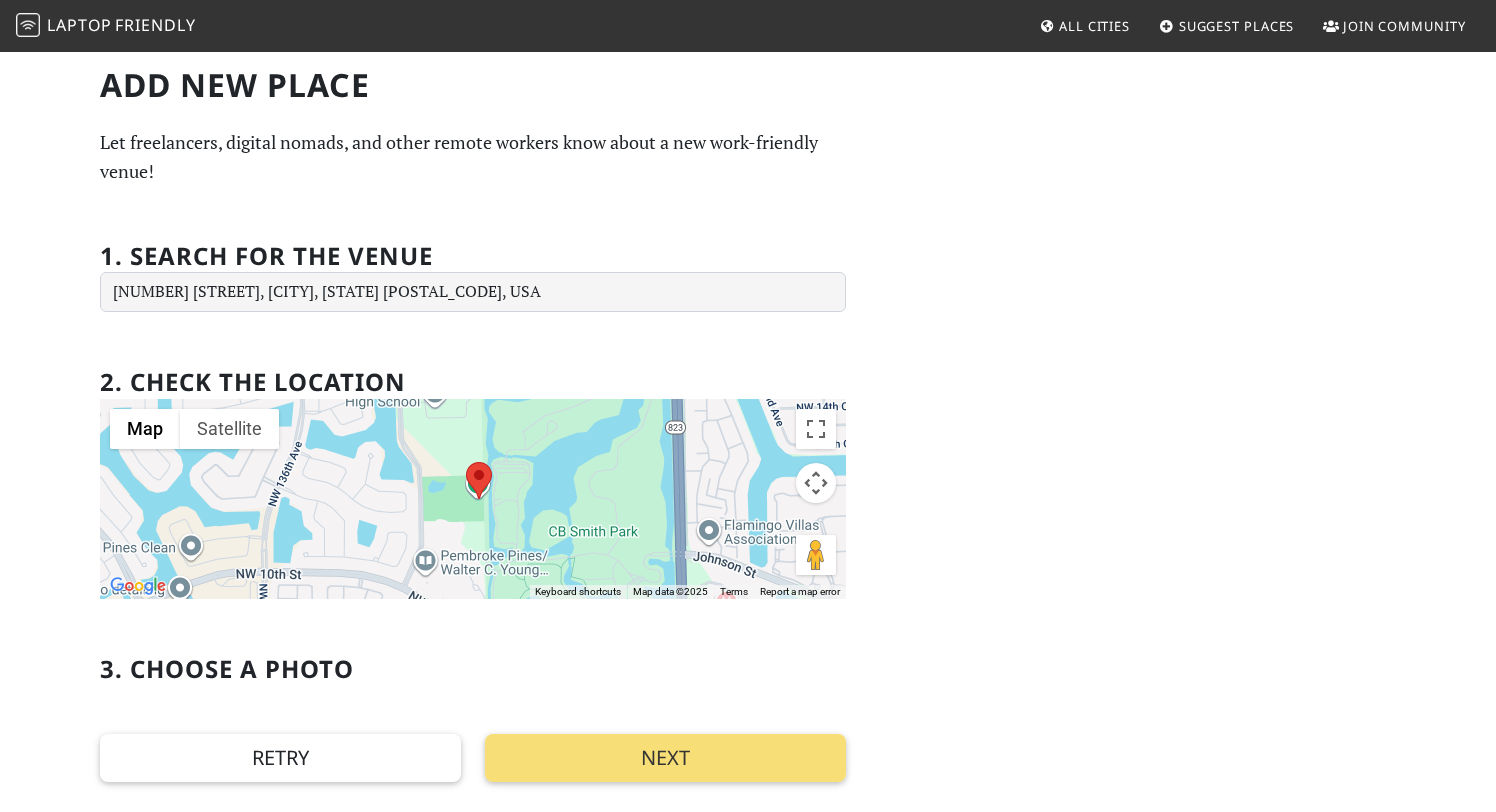 click at bounding box center [466, 462] 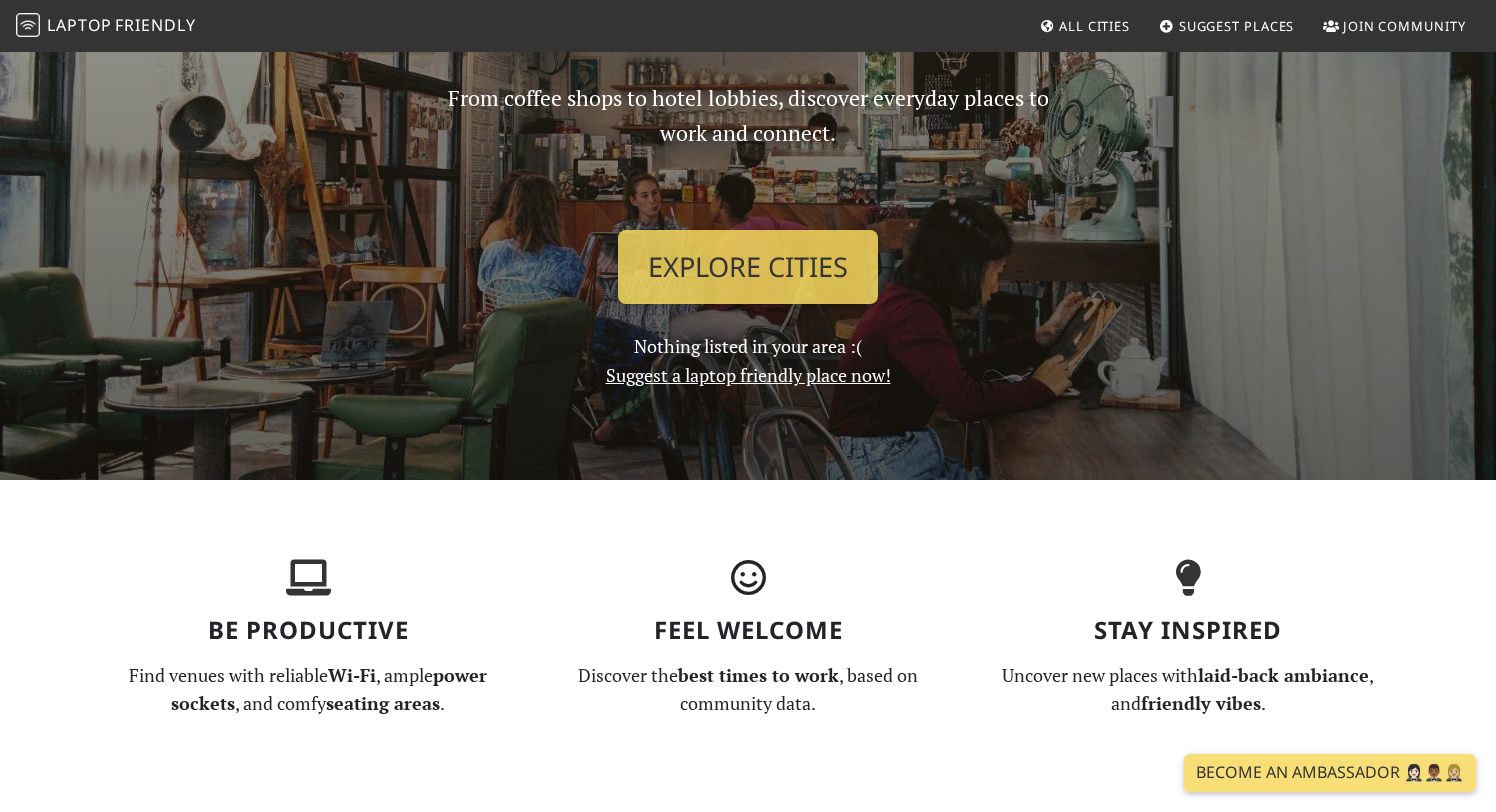 scroll, scrollTop: 0, scrollLeft: 0, axis: both 